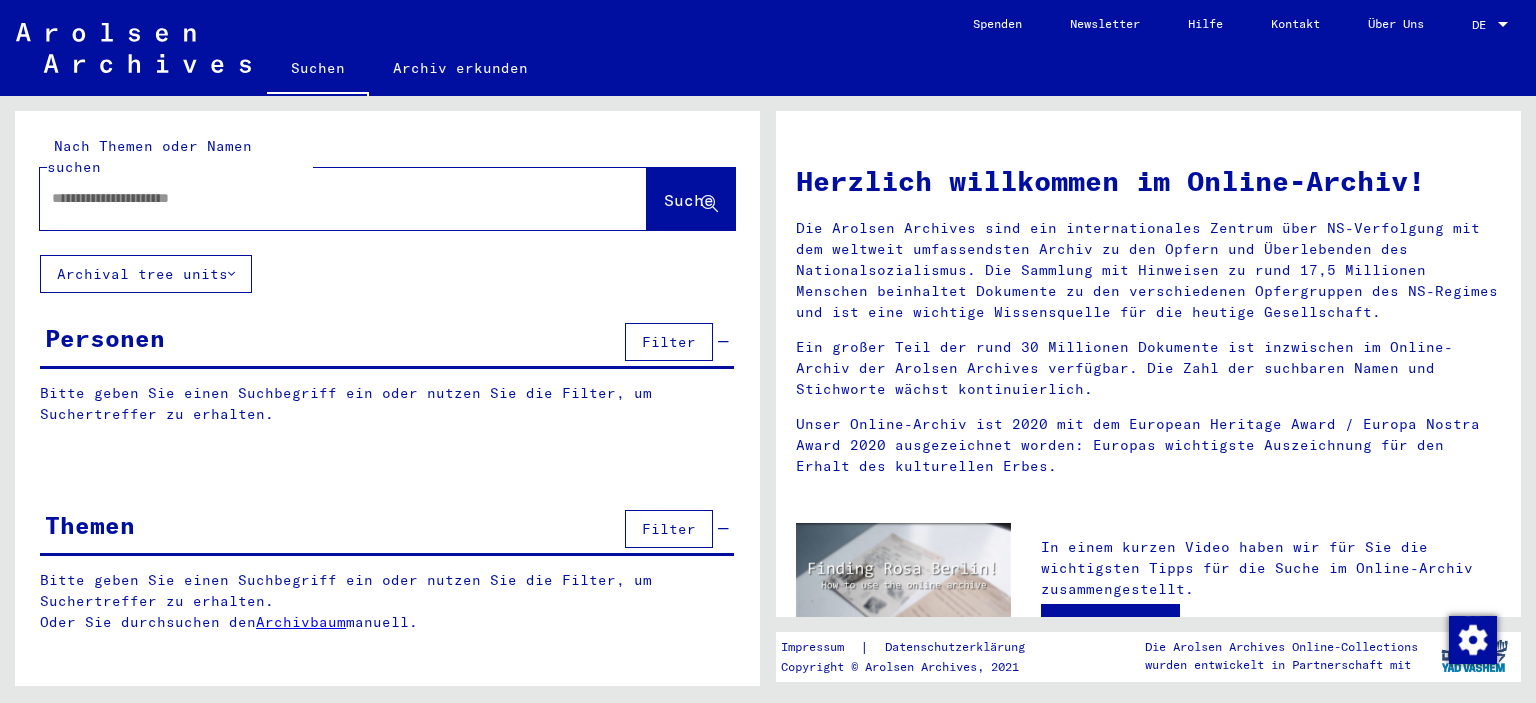 scroll, scrollTop: 0, scrollLeft: 0, axis: both 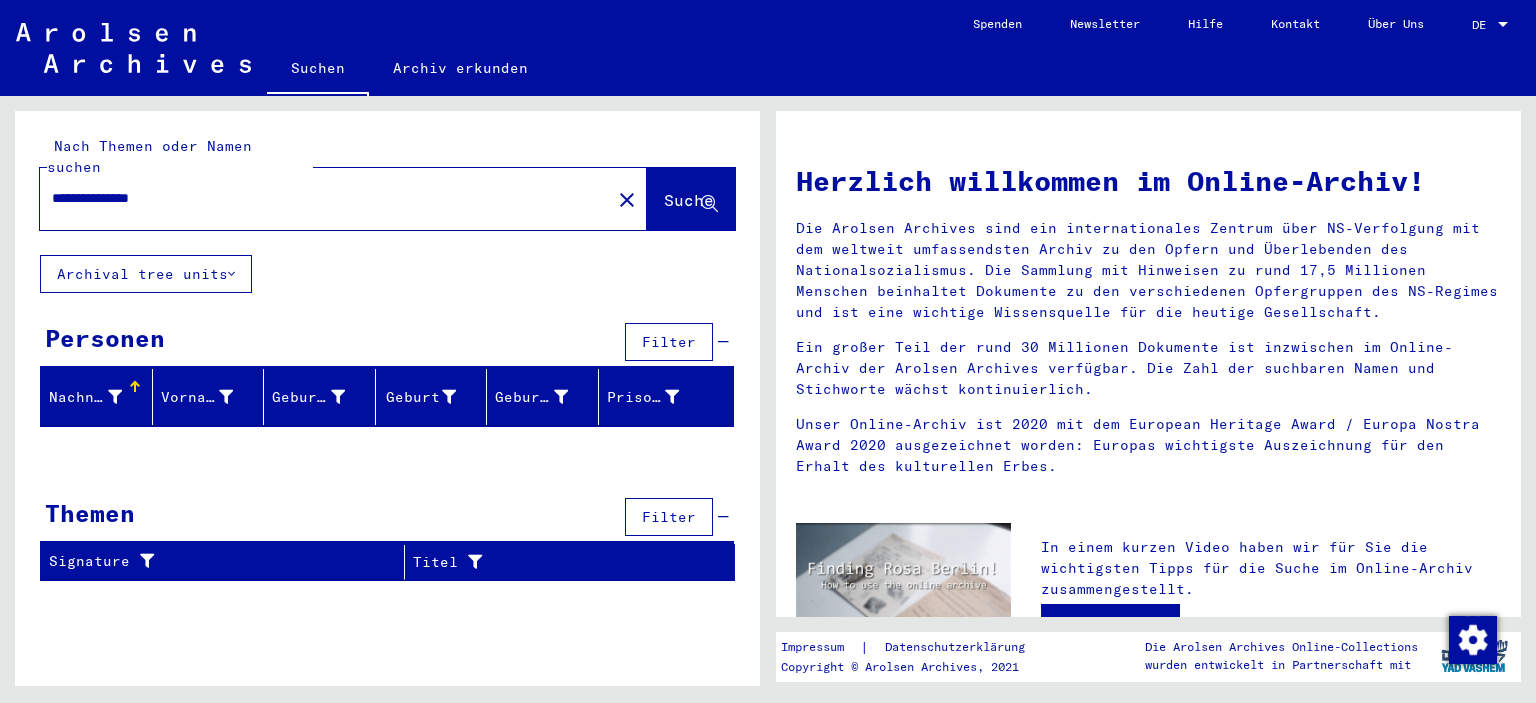drag, startPoint x: 229, startPoint y: 174, endPoint x: -58, endPoint y: 163, distance: 287.21072 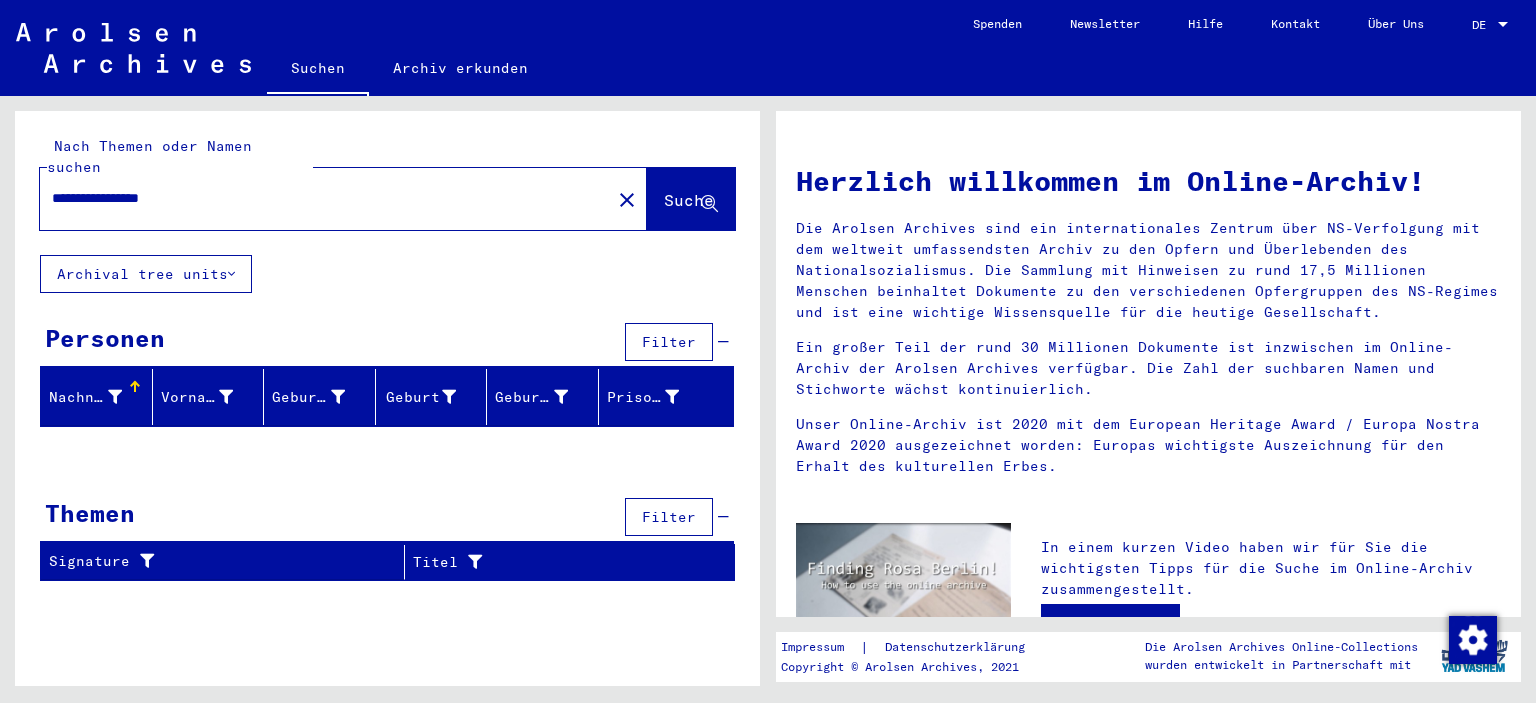 type on "**********" 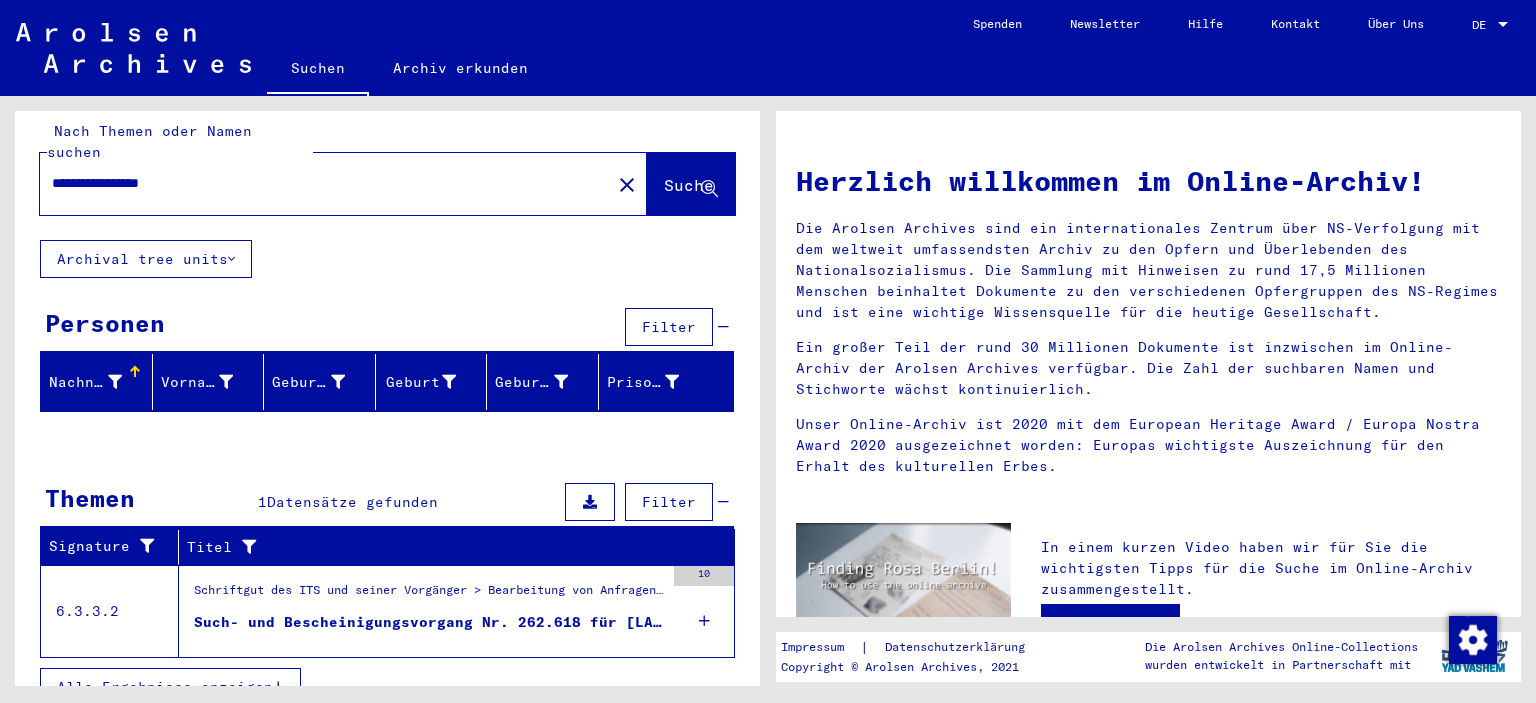 scroll, scrollTop: 20, scrollLeft: 0, axis: vertical 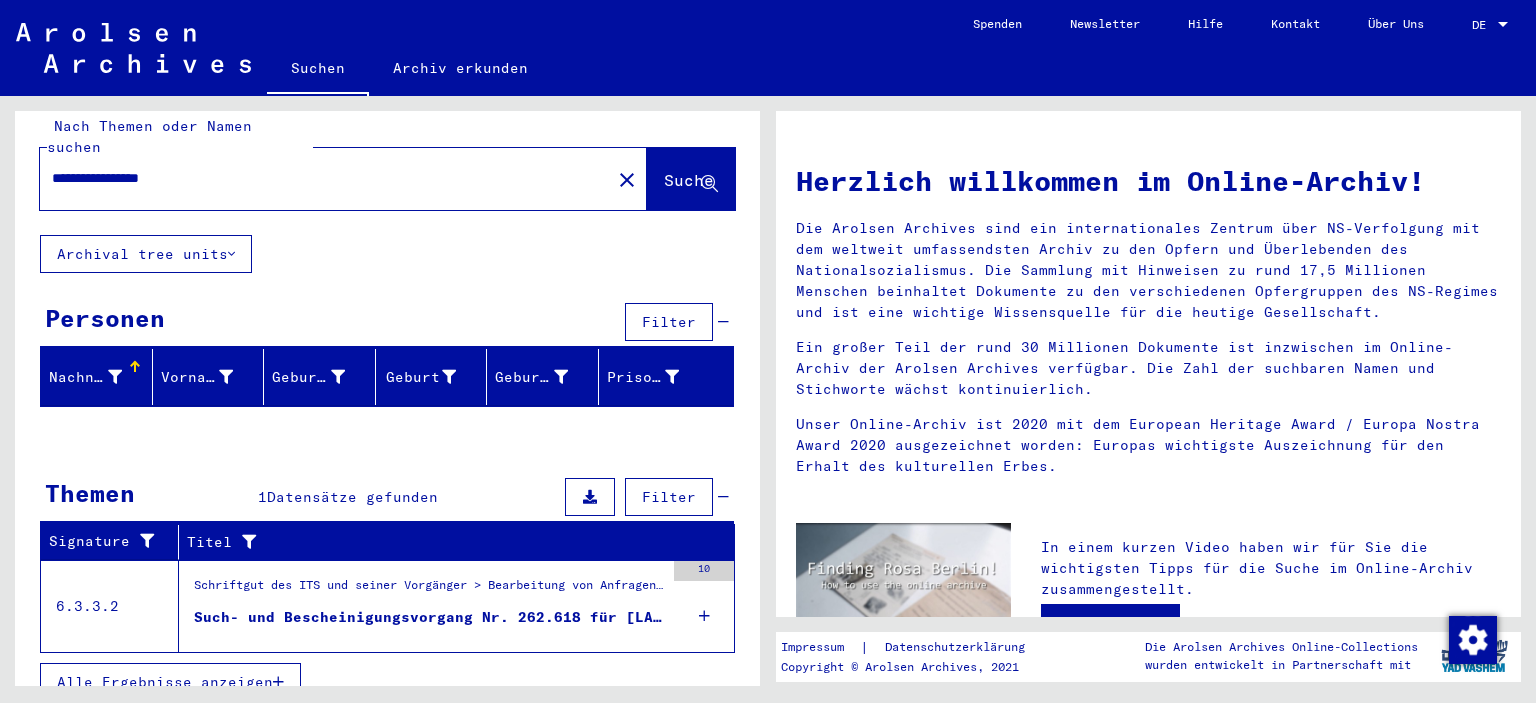 click on "Schriftgut des ITS und seiner Vorgänger > Bearbeitung von Anfragen > Fallbezogene Akten des ITS ab 1947 > T/D-Fallablage > Such- und Bescheinigungsvorgänge mit den (T/D-) Nummern von 250.000 bis 499.999 > Such- und Bescheinigungsvorgänge mit den (T/D-) Nummern von 262.500 bis 262.999" at bounding box center (429, 590) 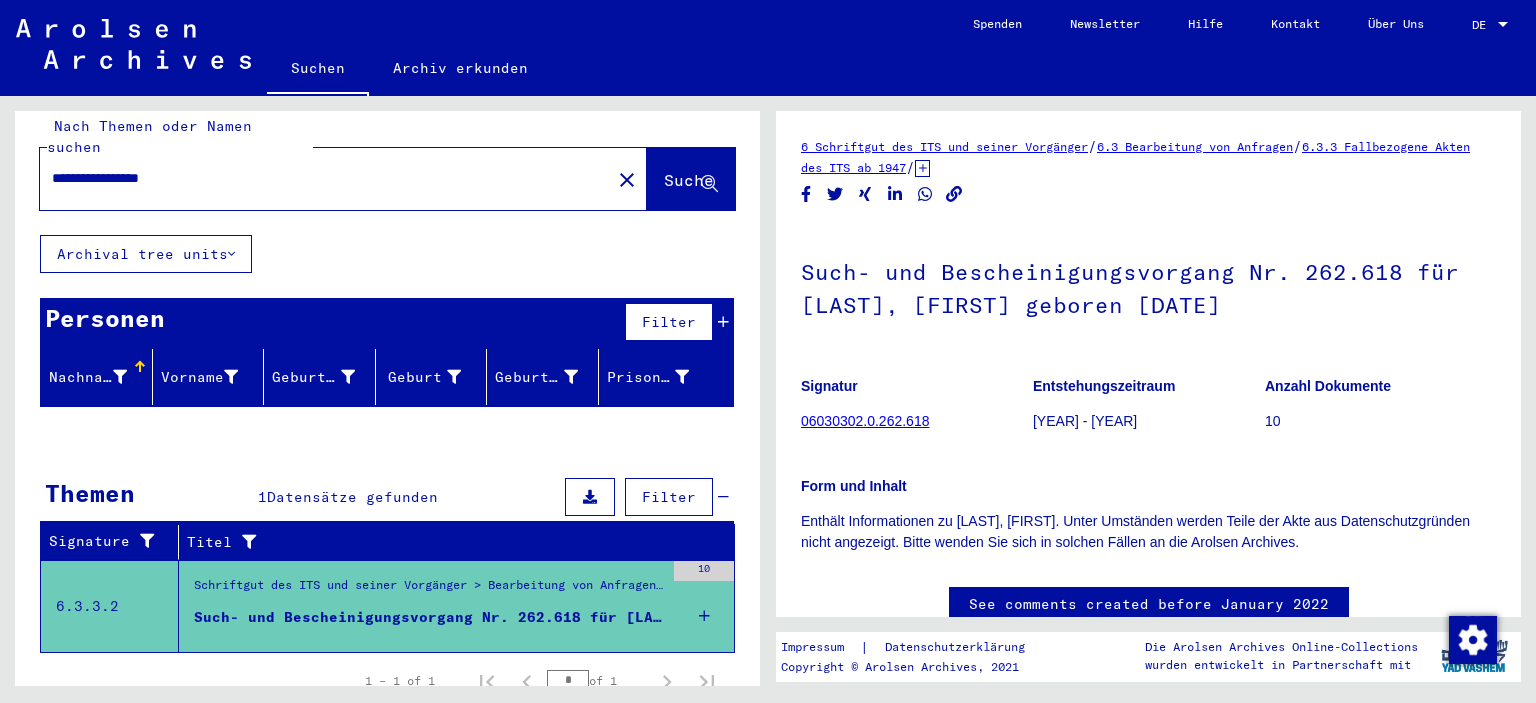 scroll, scrollTop: 18, scrollLeft: 0, axis: vertical 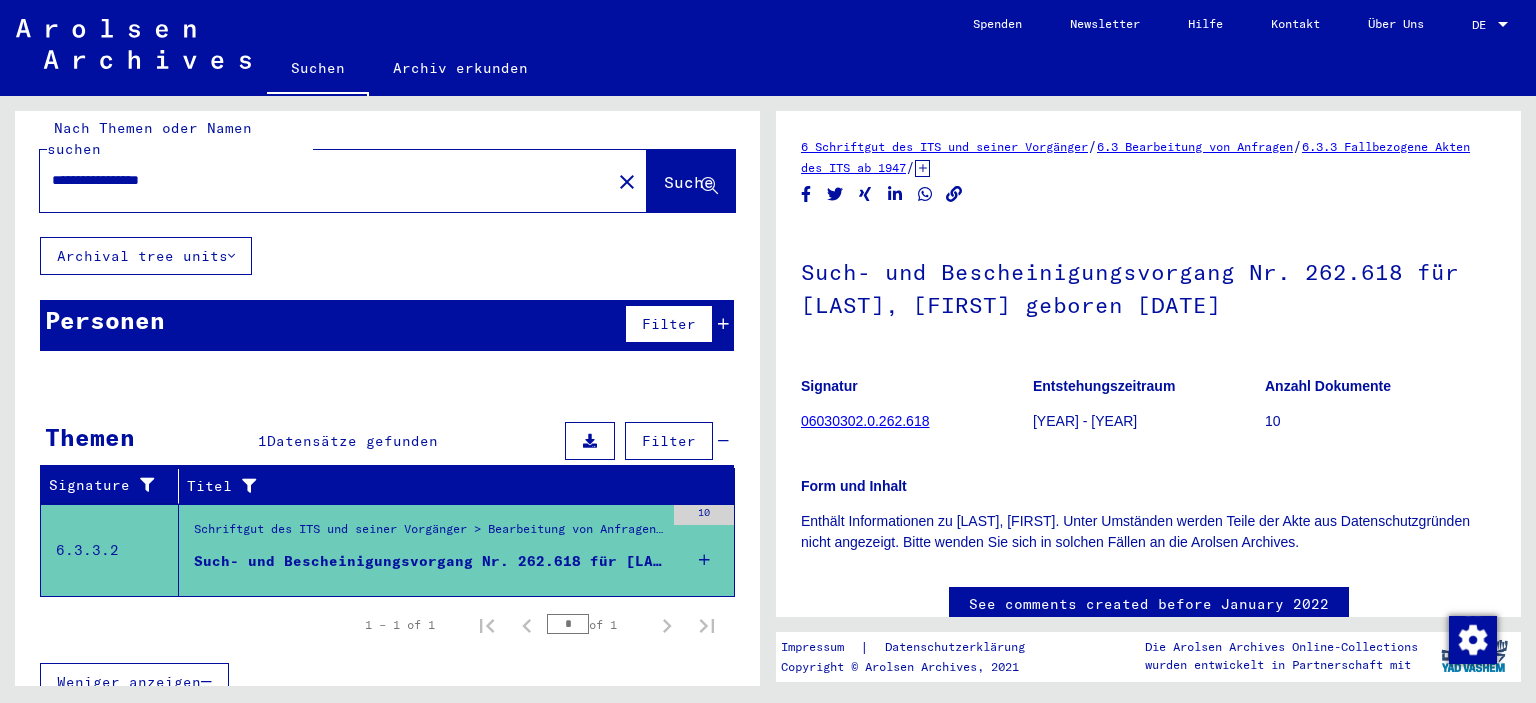 click on "06030302.0.262.618" 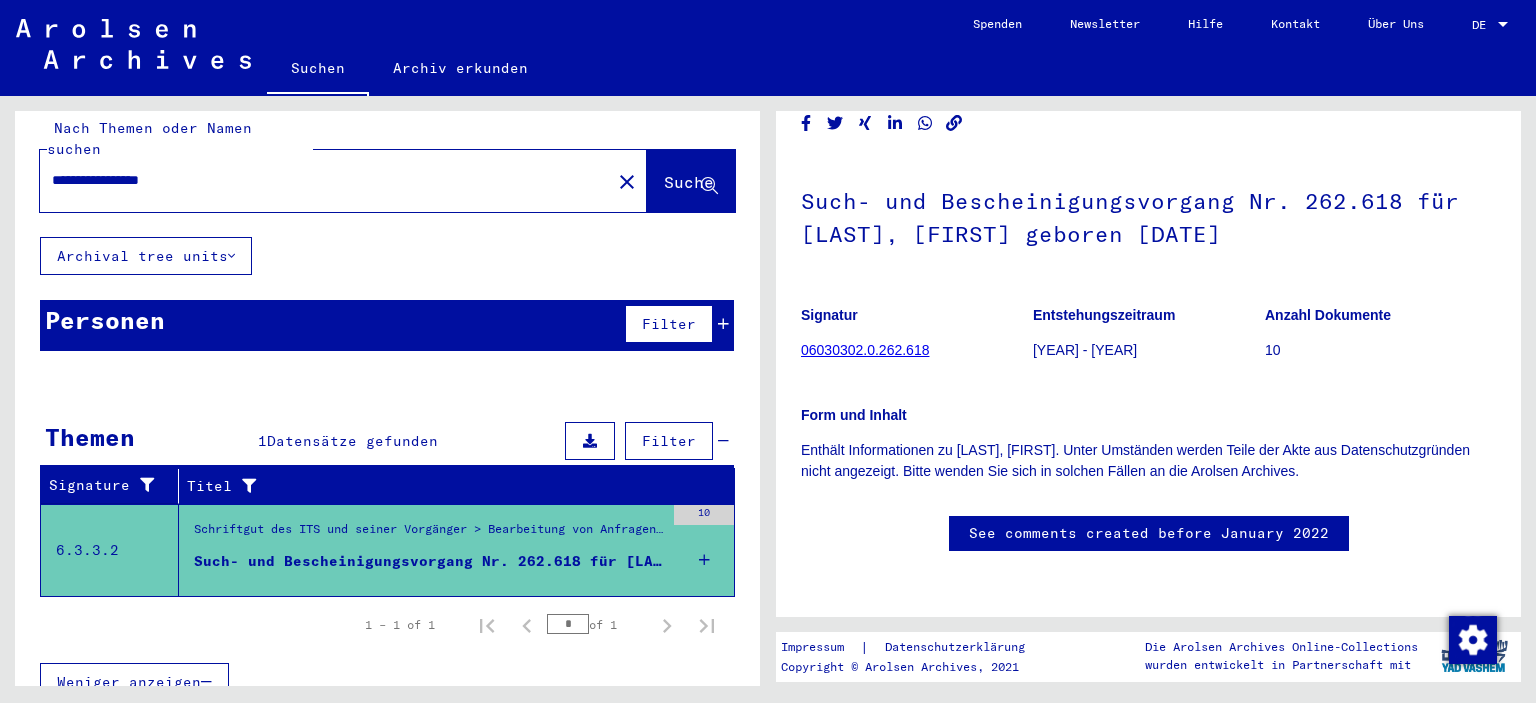 scroll, scrollTop: 662, scrollLeft: 0, axis: vertical 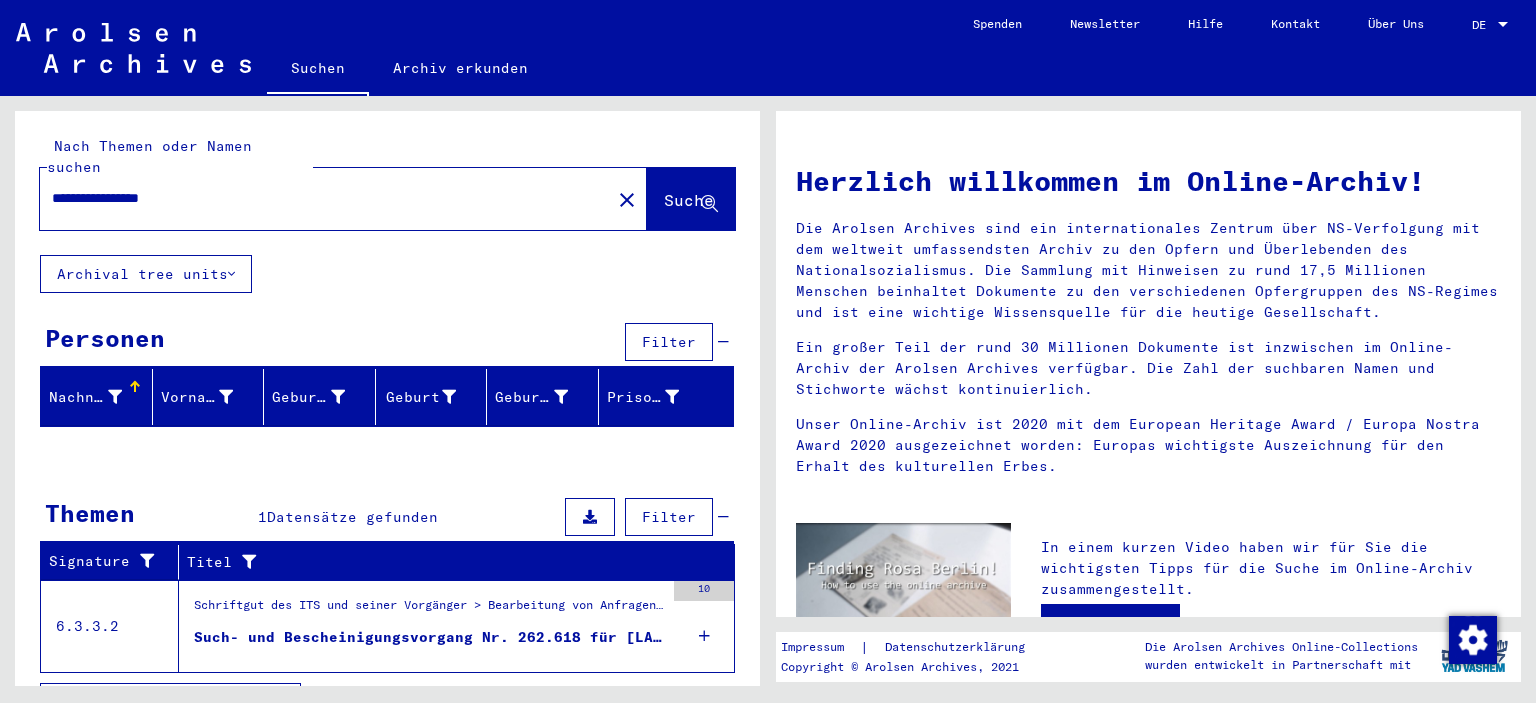 drag, startPoint x: 130, startPoint y: 178, endPoint x: 236, endPoint y: 186, distance: 106.30146 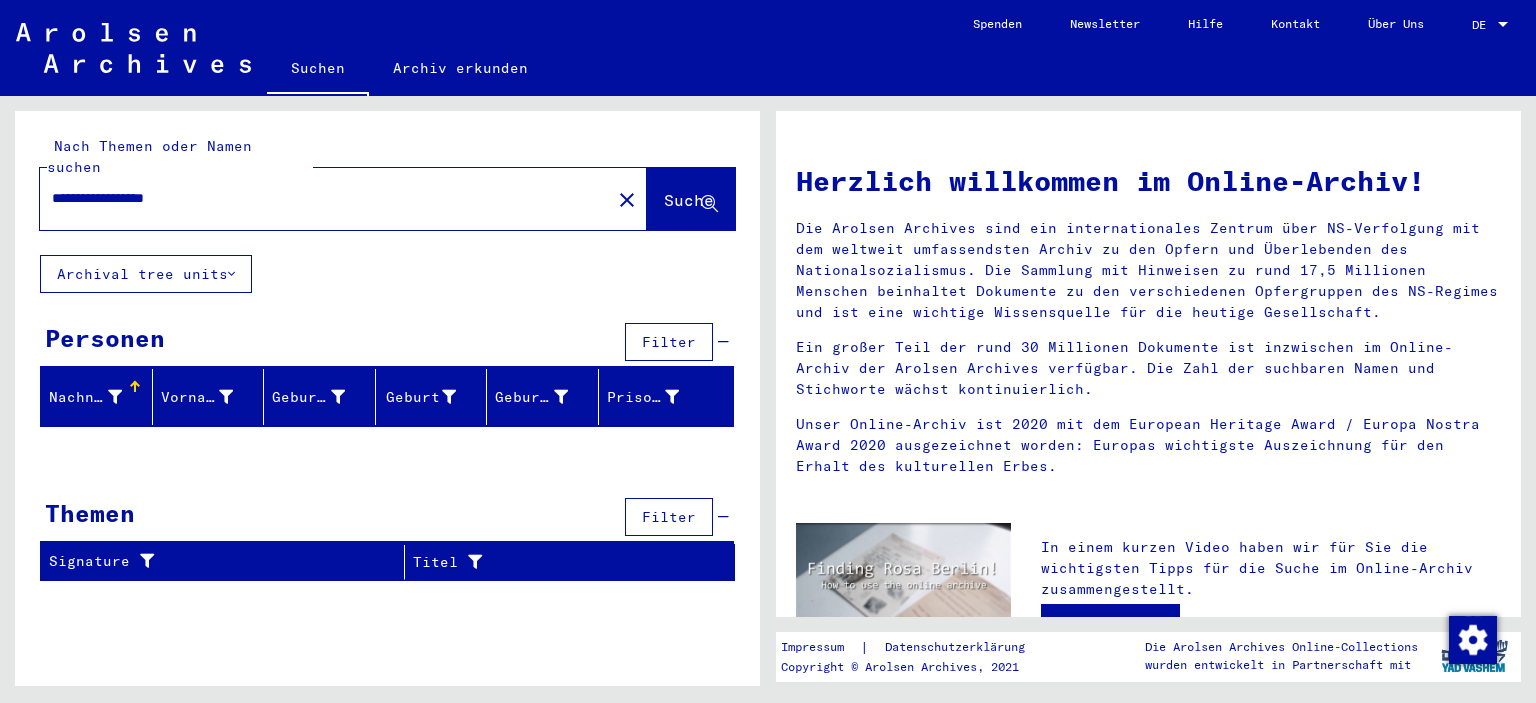 click on "Personen  Filter" at bounding box center [387, 343] 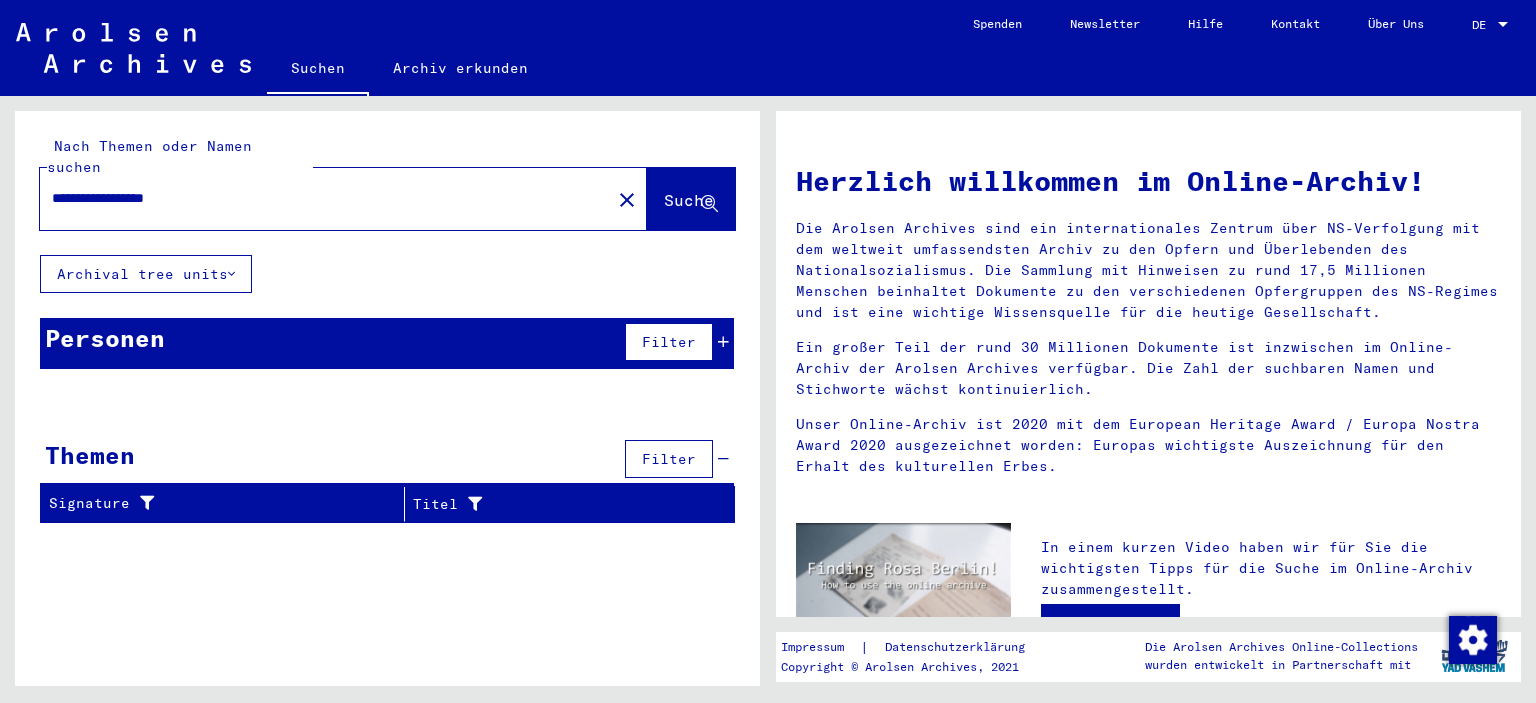 click on "**********" 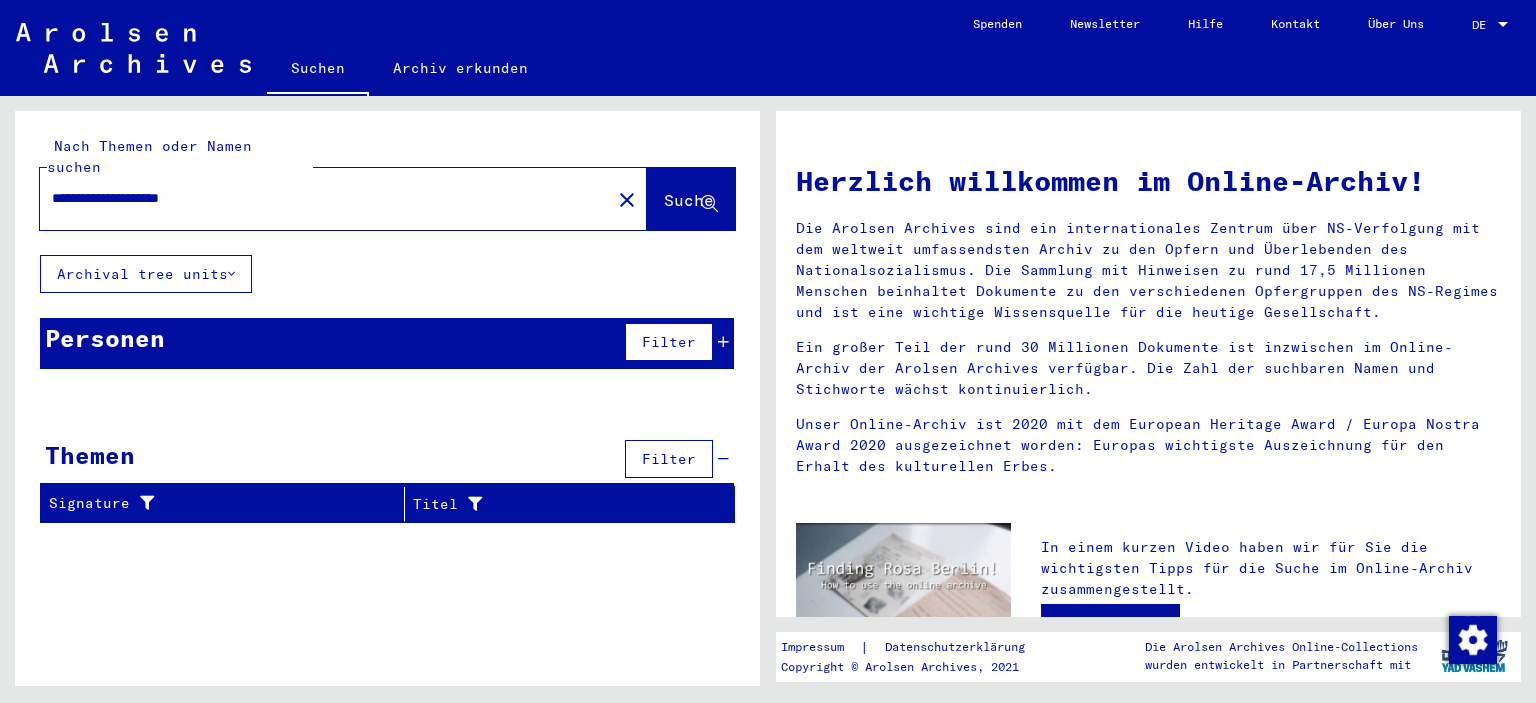 drag, startPoint x: 253, startPoint y: 180, endPoint x: -44, endPoint y: 159, distance: 297.7415 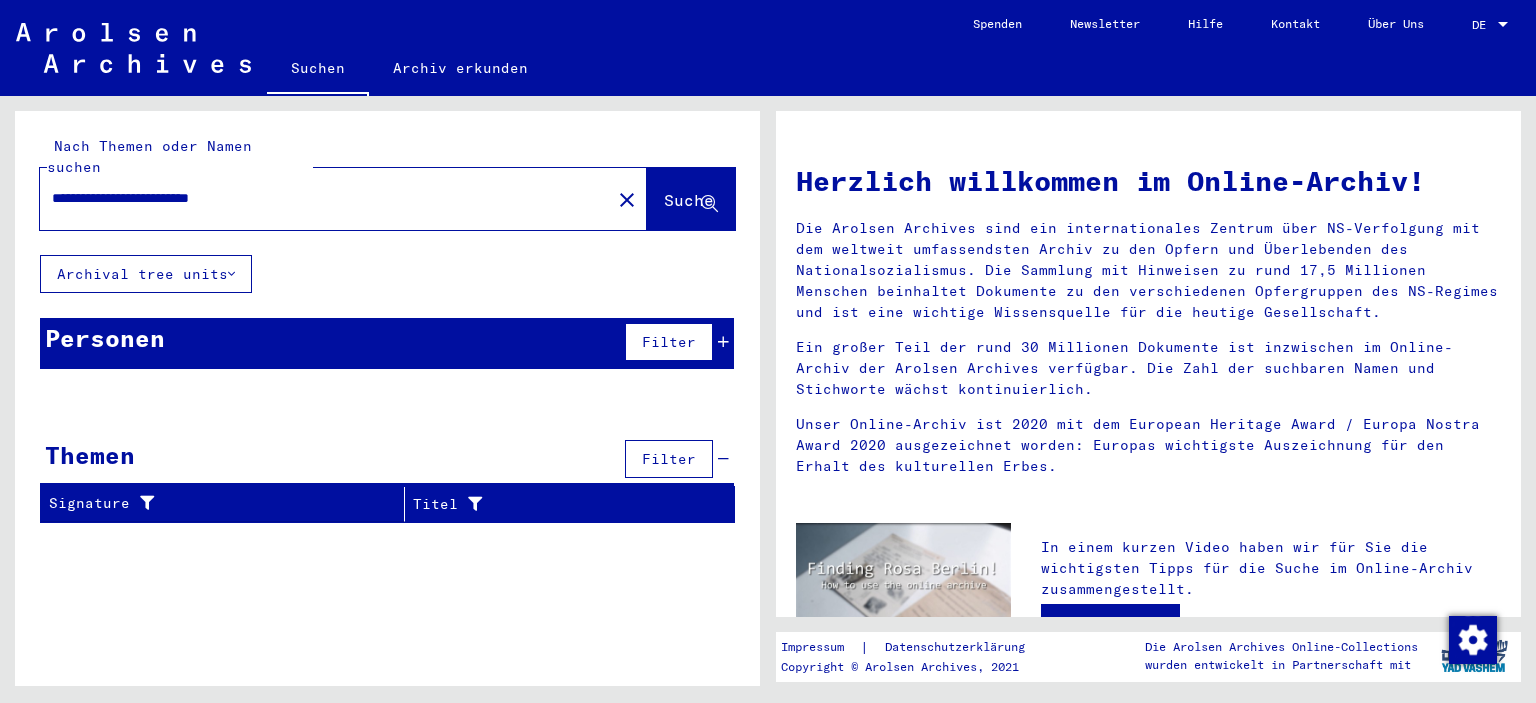 click on "**********" at bounding box center (319, 198) 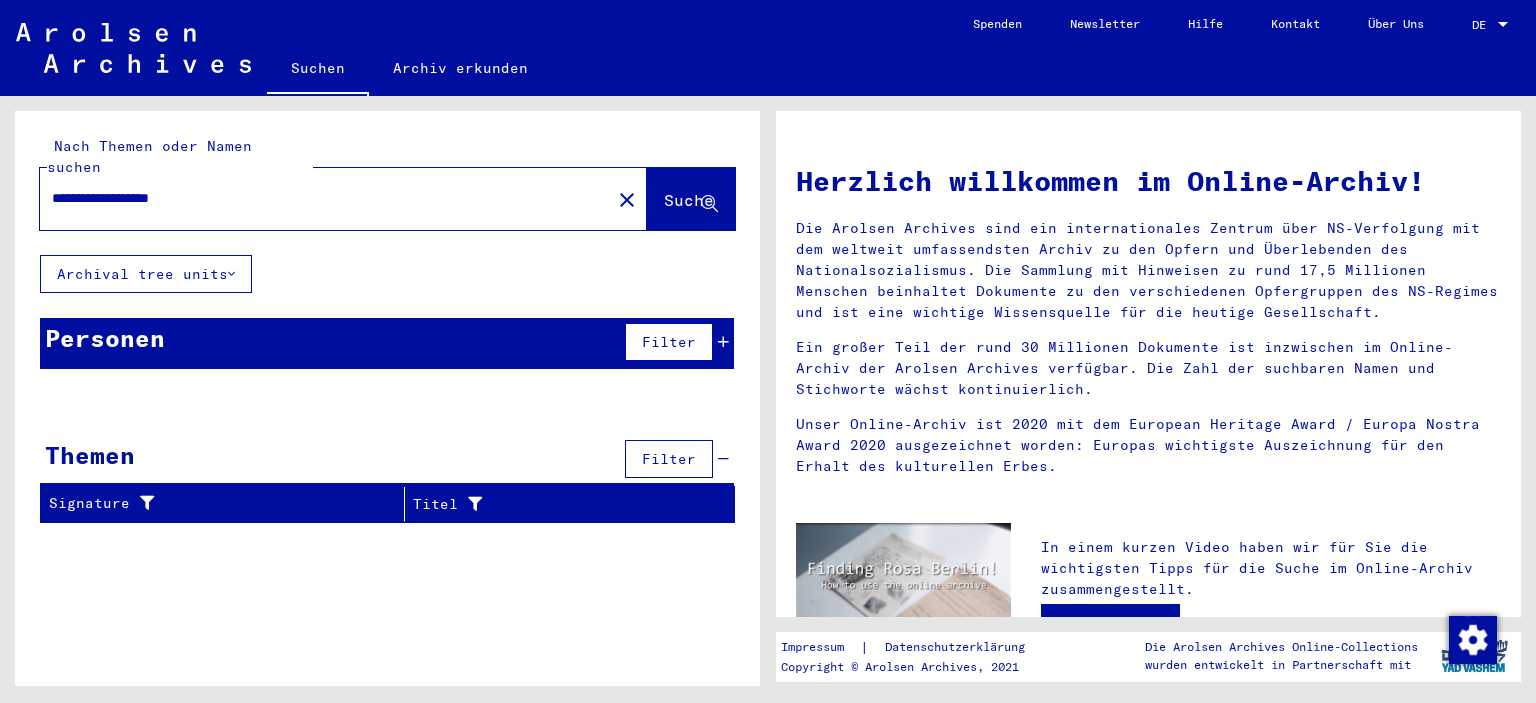 click on "Suche" 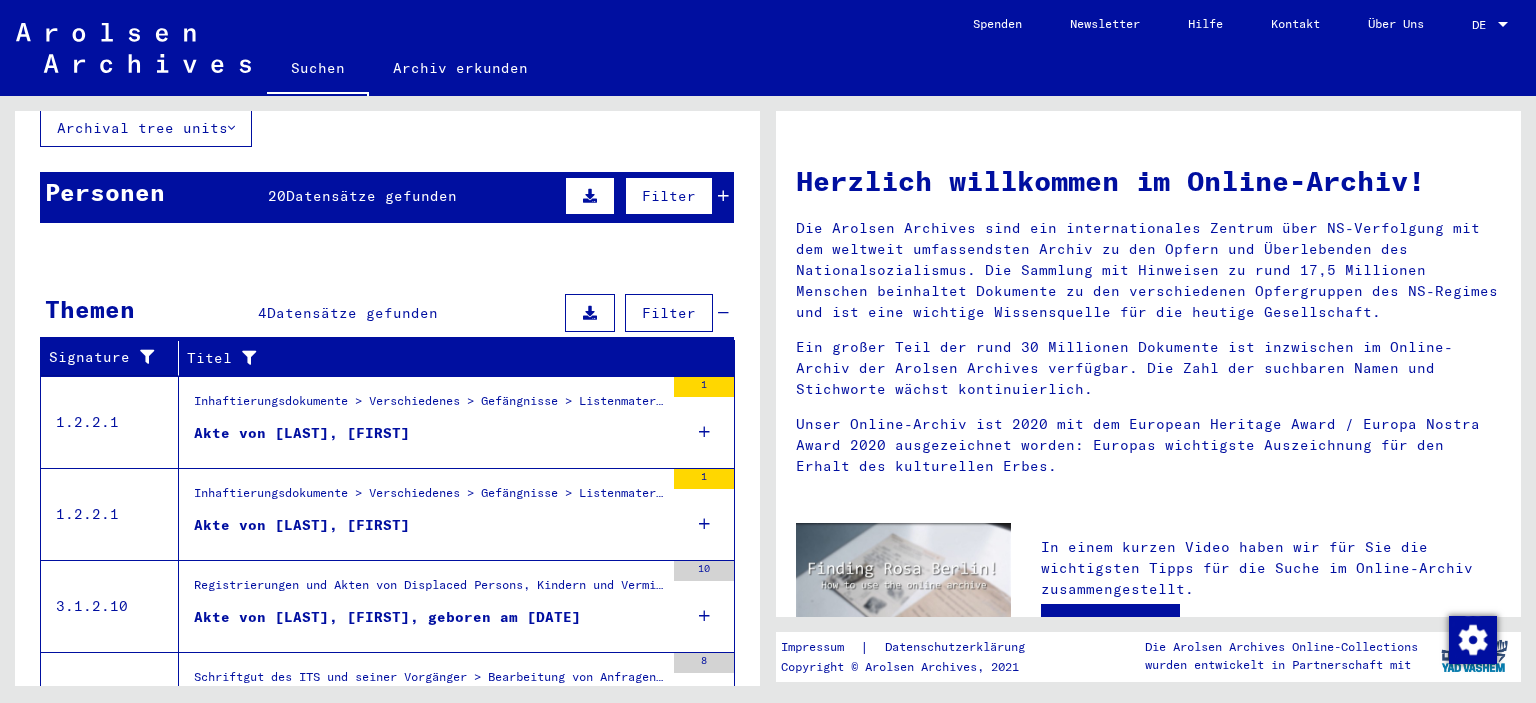 scroll, scrollTop: 110, scrollLeft: 0, axis: vertical 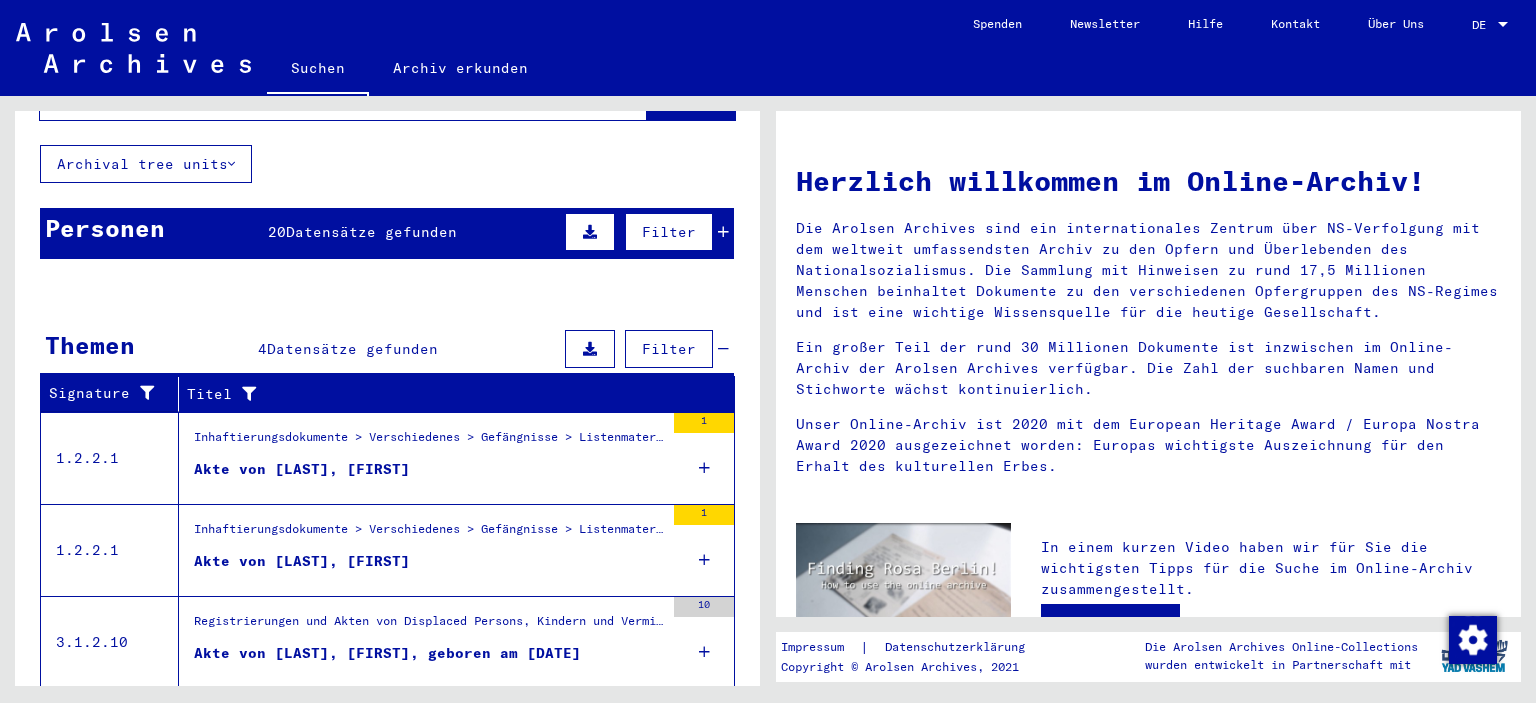 click on "Unser Online-Archiv ist 2020 mit dem European Heritage Award / Europa Nostra Award 2020 ausgezeichnet worden: Europas wichtigste Auszeichnung für den Erhalt des kulturellen Erbes." at bounding box center (1148, 445) 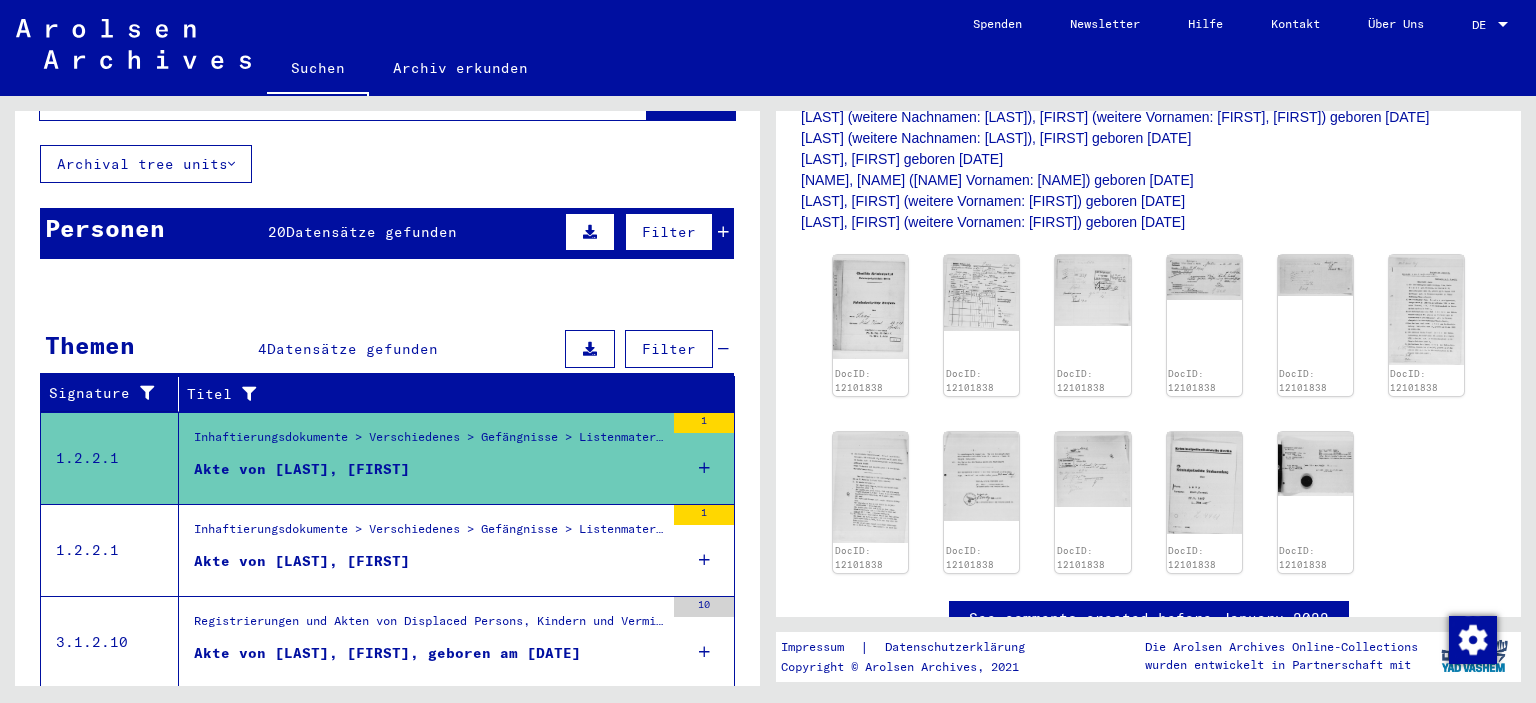 scroll, scrollTop: 441, scrollLeft: 0, axis: vertical 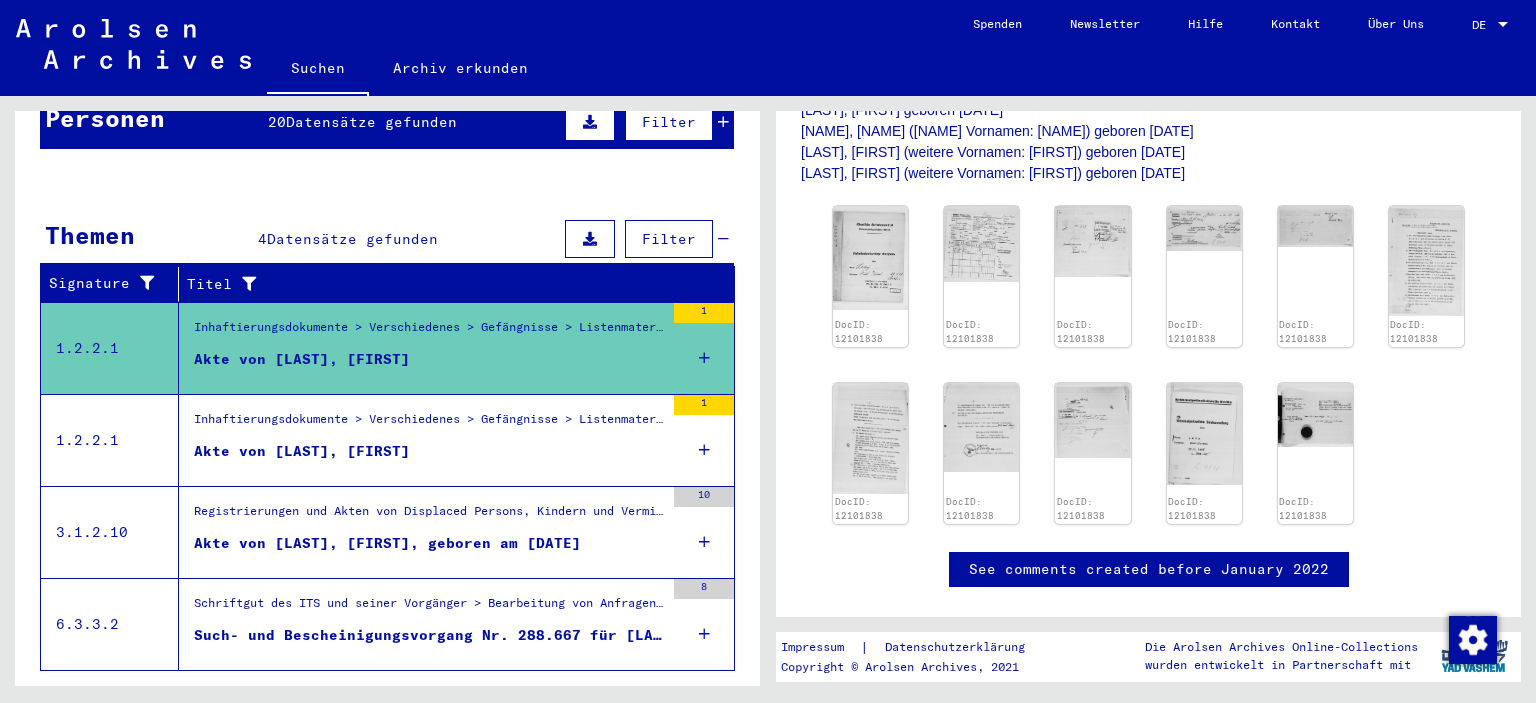 click on "Akte von [LAST], [FIRST], geboren am [DATE]" at bounding box center [387, 543] 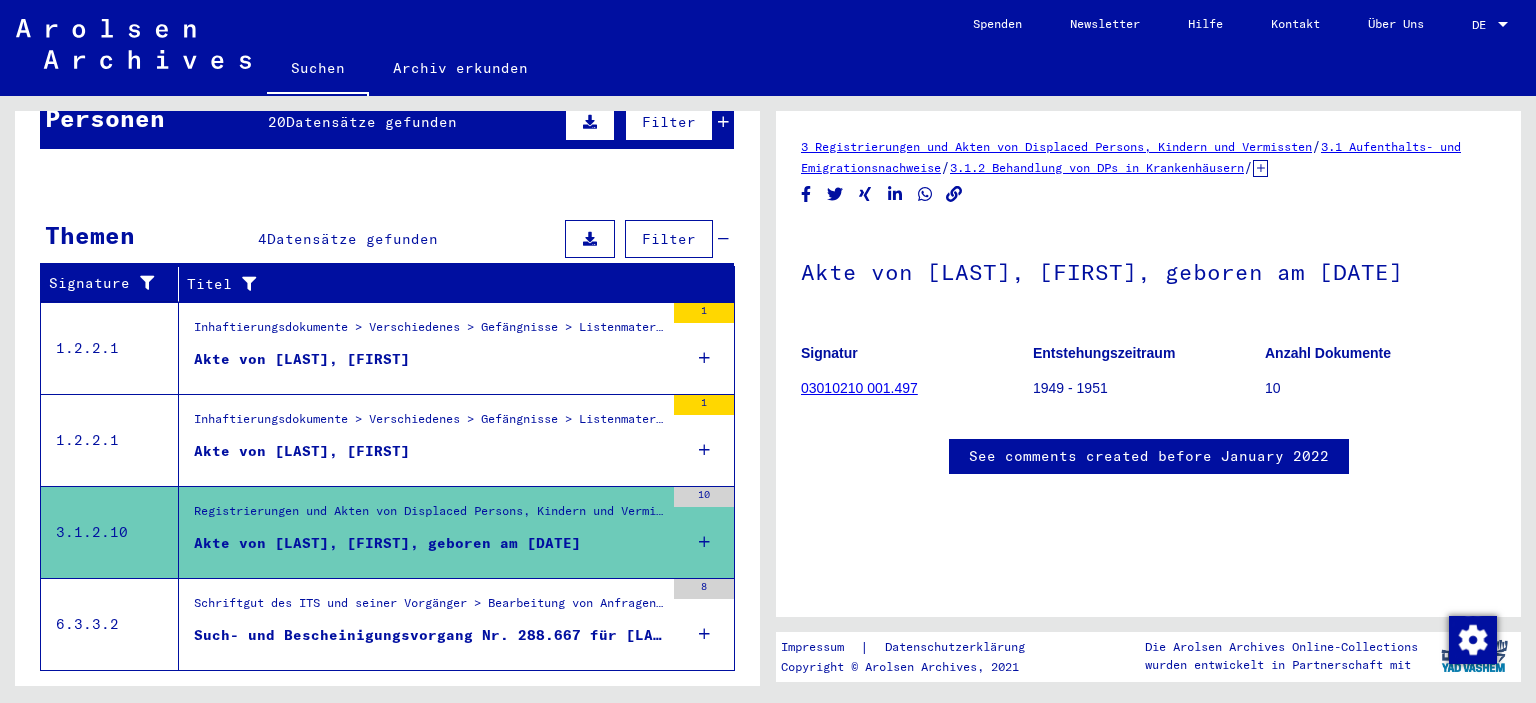scroll, scrollTop: 0, scrollLeft: 0, axis: both 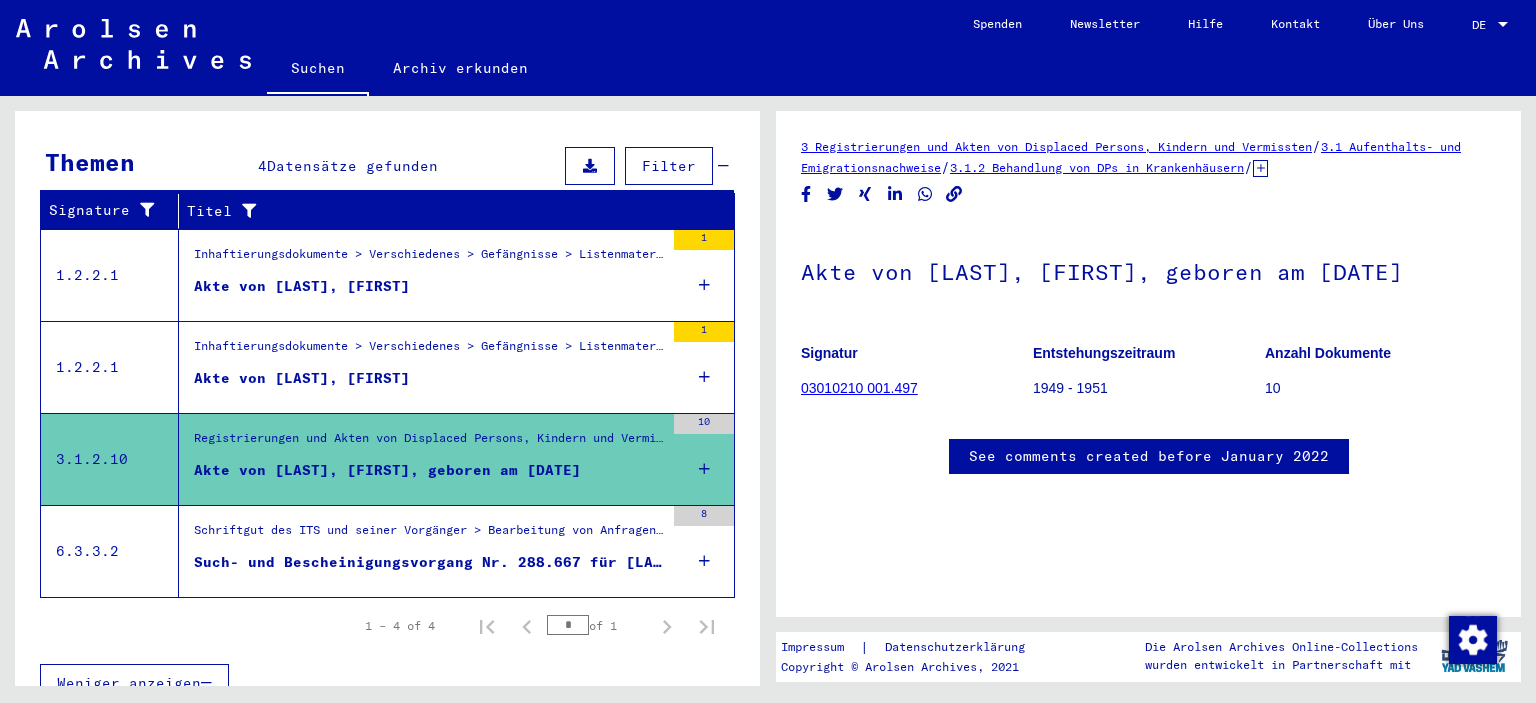 click on "Such- und Bescheinigungsvorgang Nr. 288.667 für [LAST], [FIRST] geboren [DATE]" at bounding box center (429, 562) 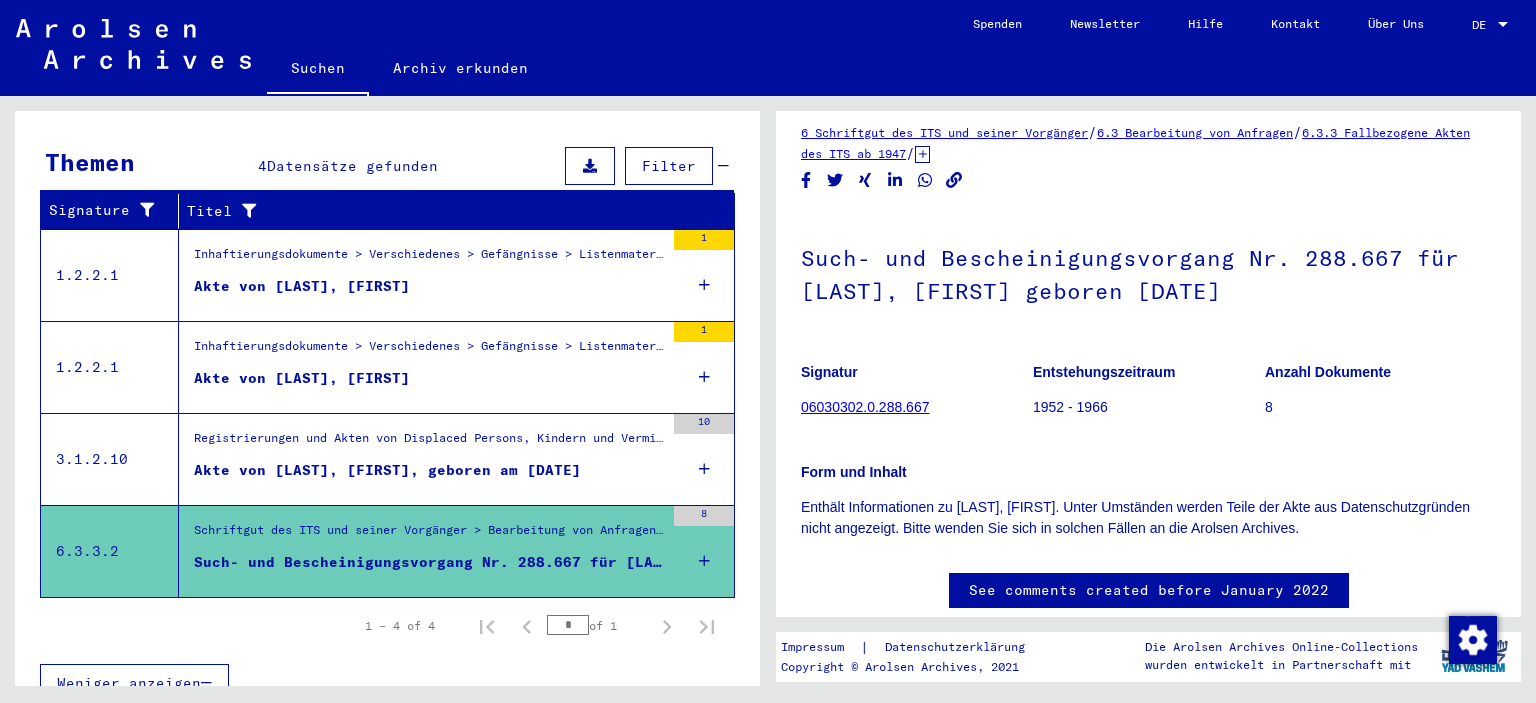 scroll, scrollTop: 0, scrollLeft: 0, axis: both 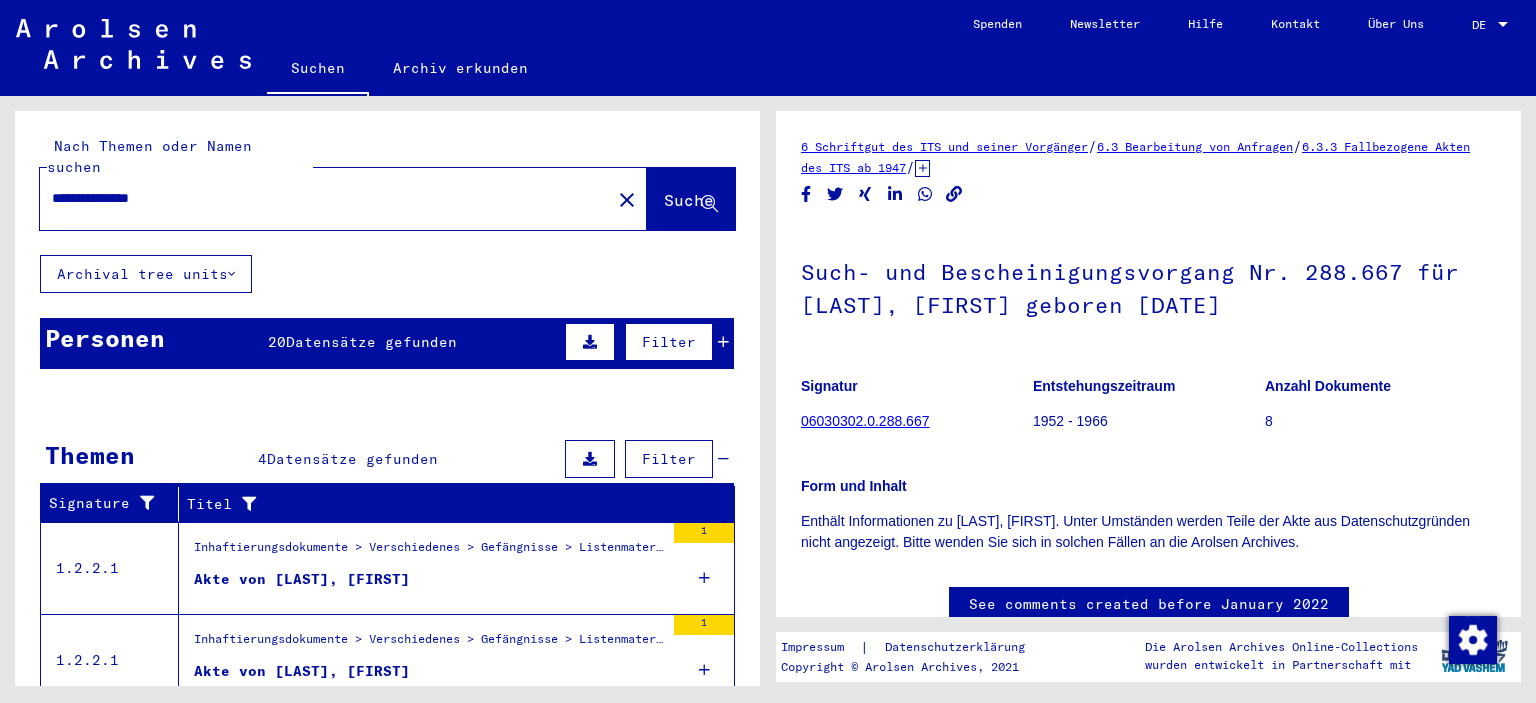 drag, startPoint x: 242, startPoint y: 173, endPoint x: -99, endPoint y: 161, distance: 341.2111 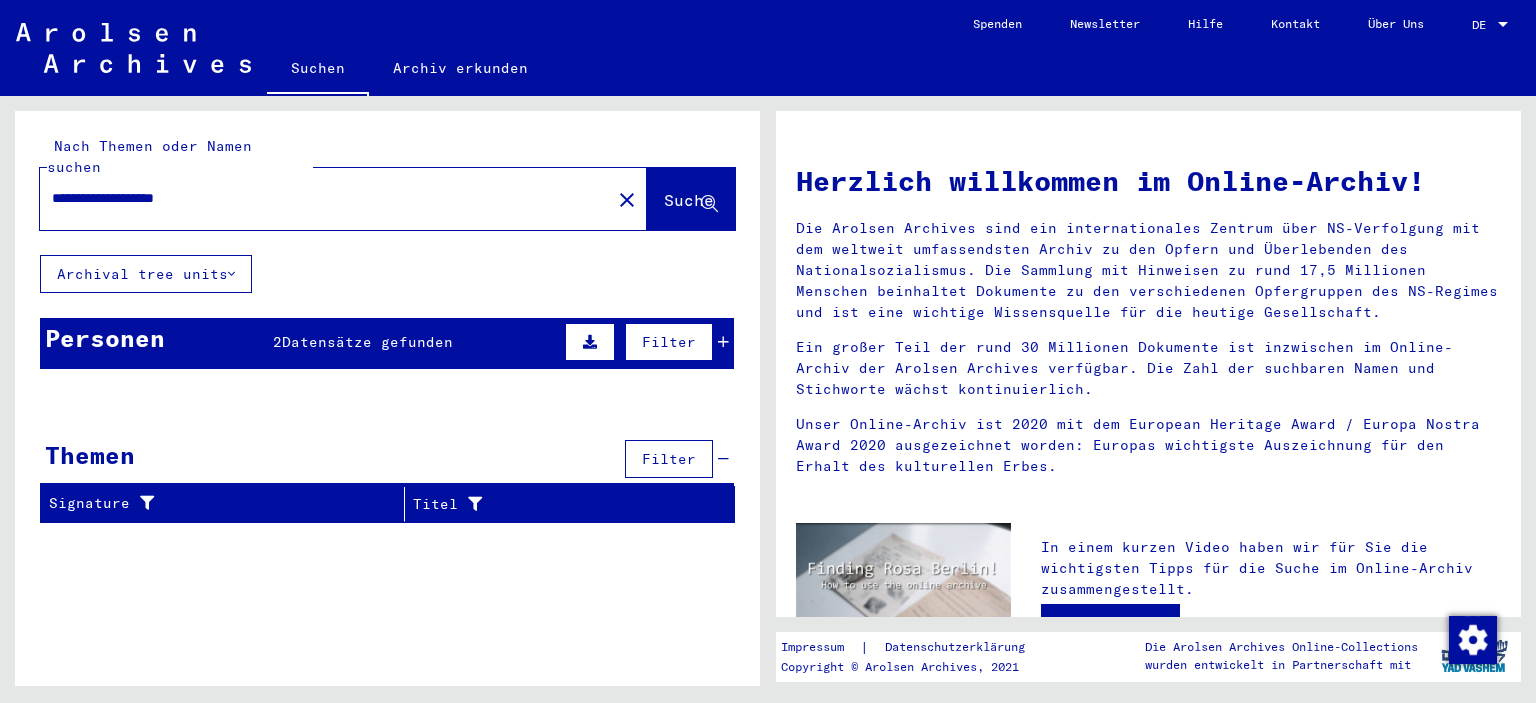 drag, startPoint x: 242, startPoint y: 171, endPoint x: -41, endPoint y: 154, distance: 283.51013 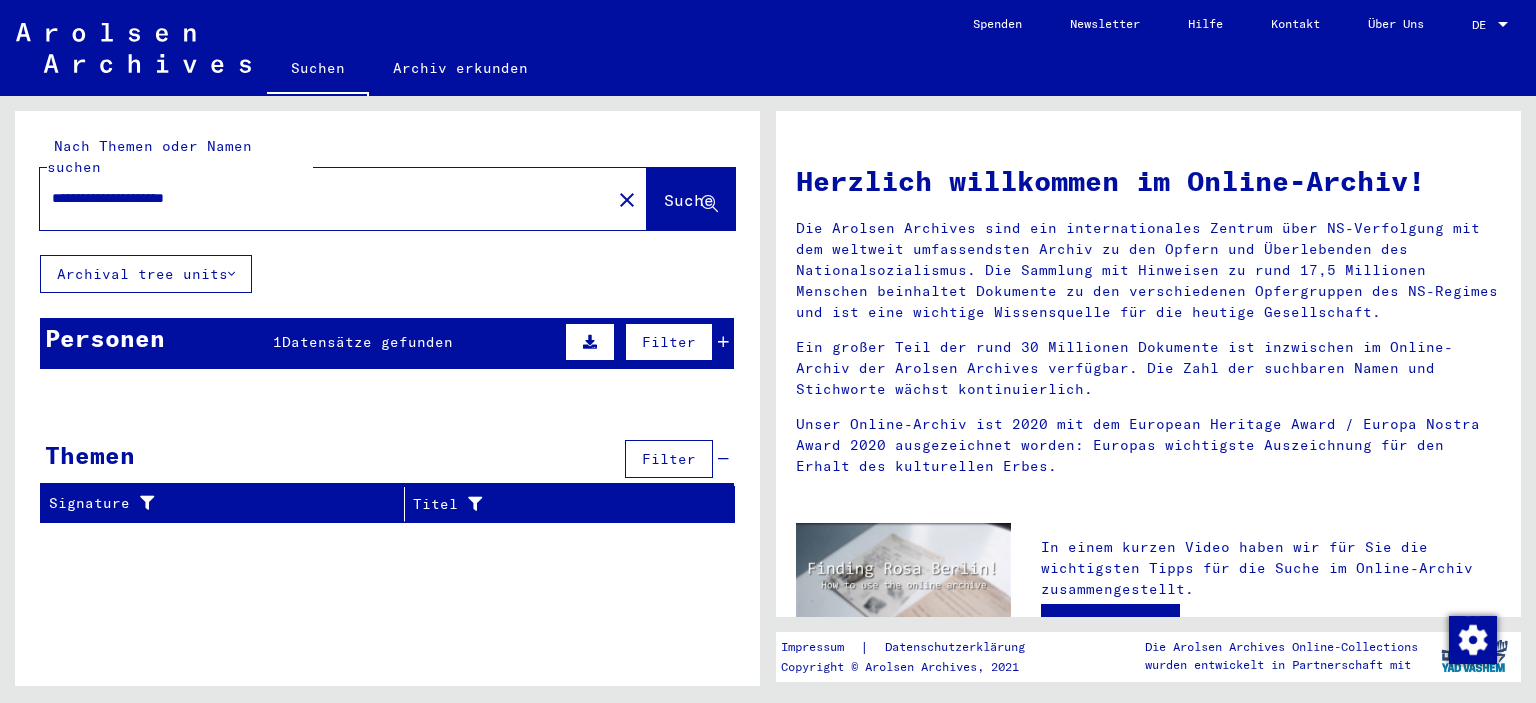 drag, startPoint x: 262, startPoint y: 168, endPoint x: -18, endPoint y: 169, distance: 280.0018 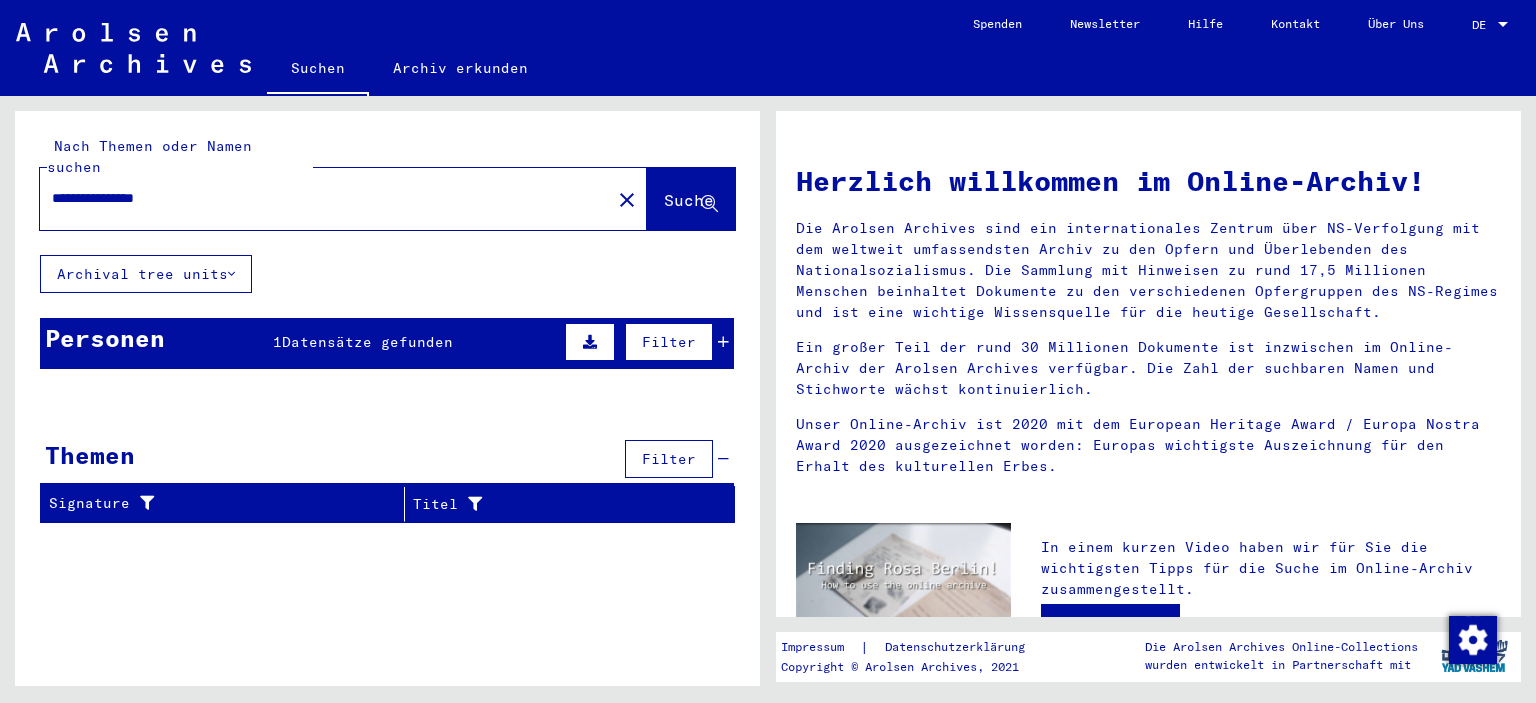 drag, startPoint x: 224, startPoint y: 176, endPoint x: -59, endPoint y: 144, distance: 284.80344 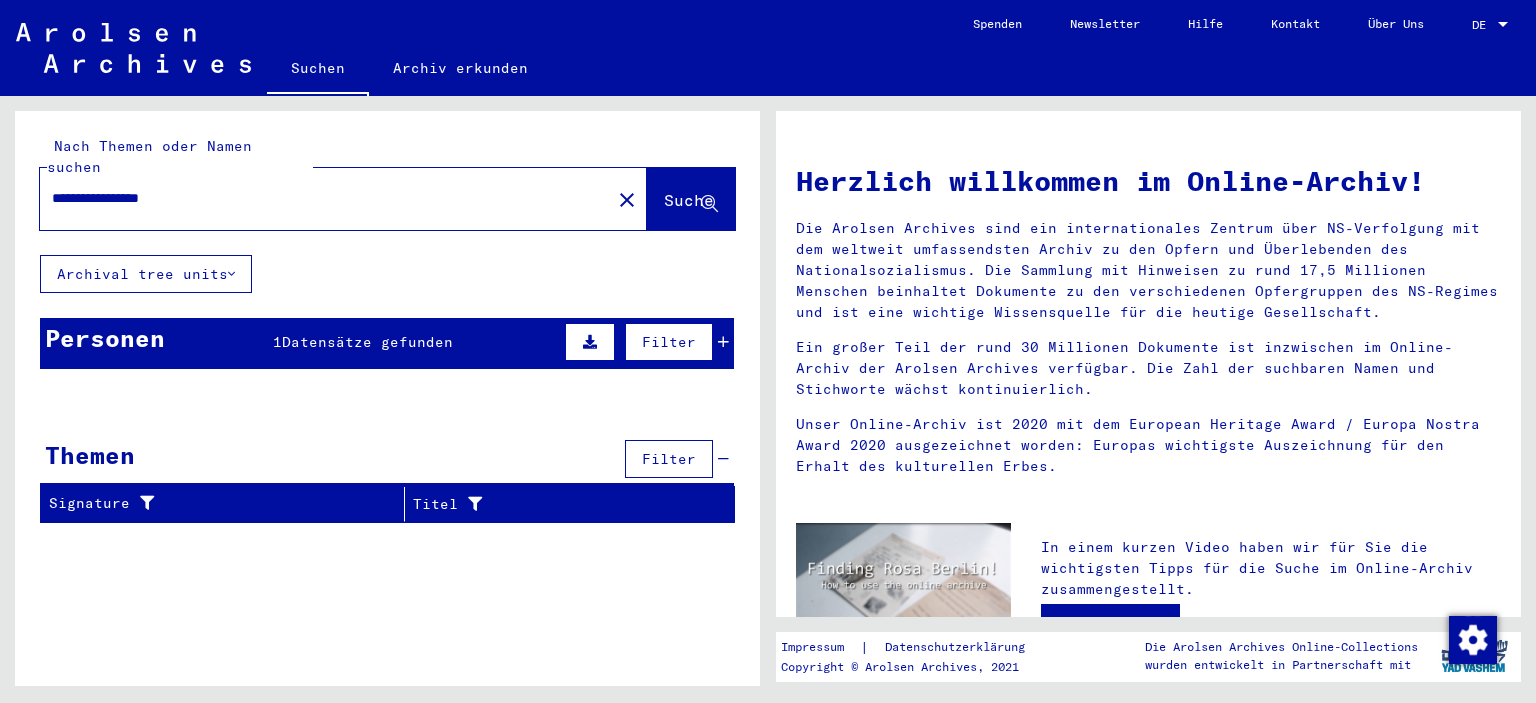 type on "**********" 